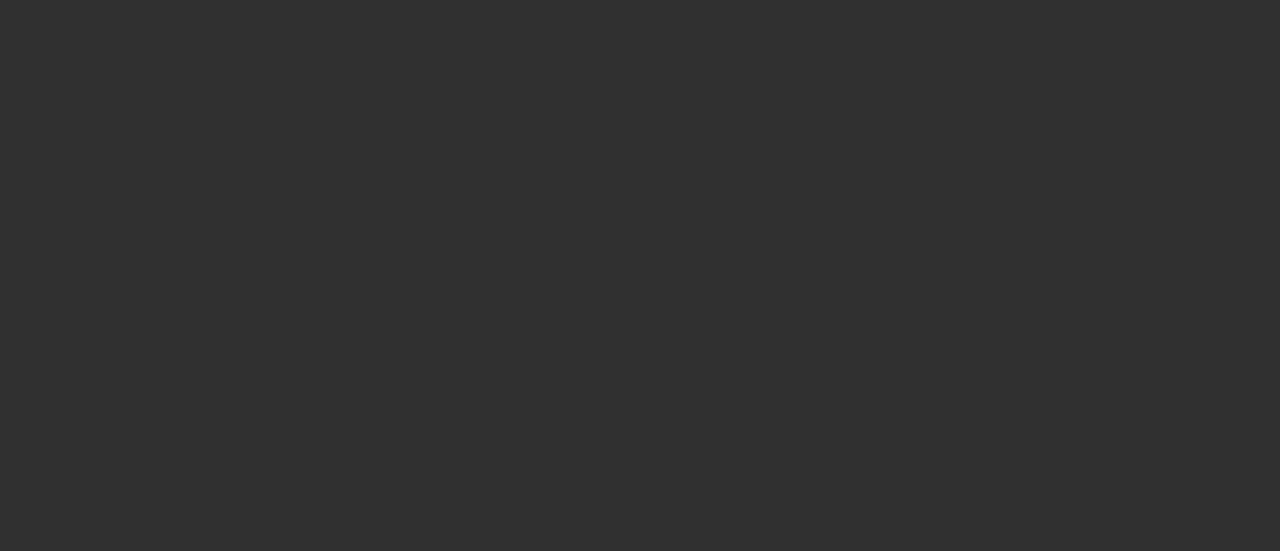scroll, scrollTop: 0, scrollLeft: 0, axis: both 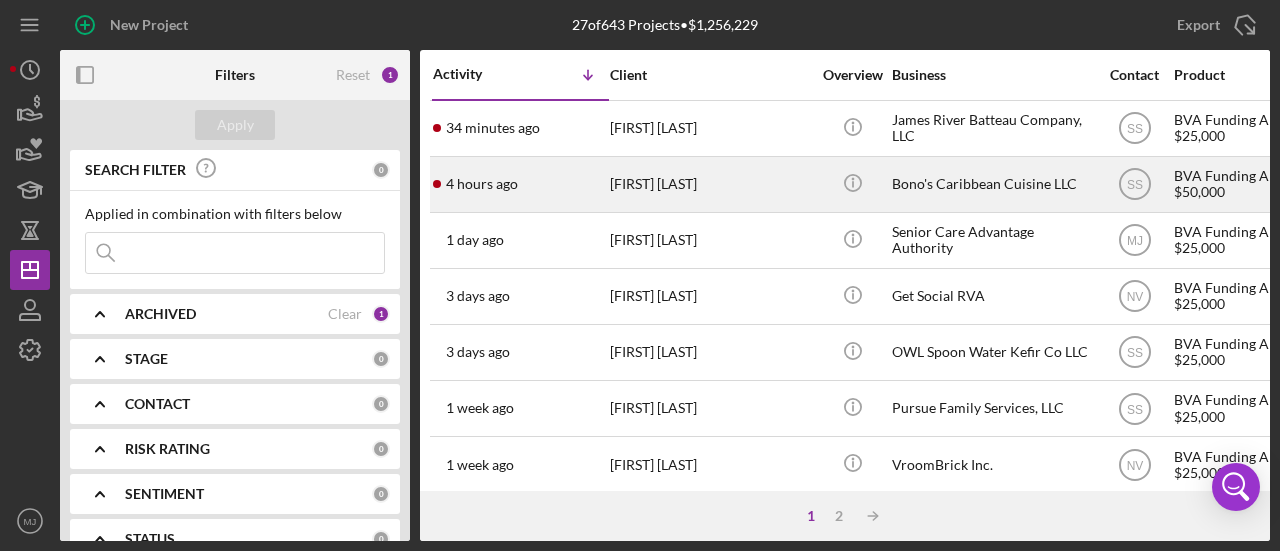 click on "[FIRST] [LAST]" at bounding box center (710, 184) 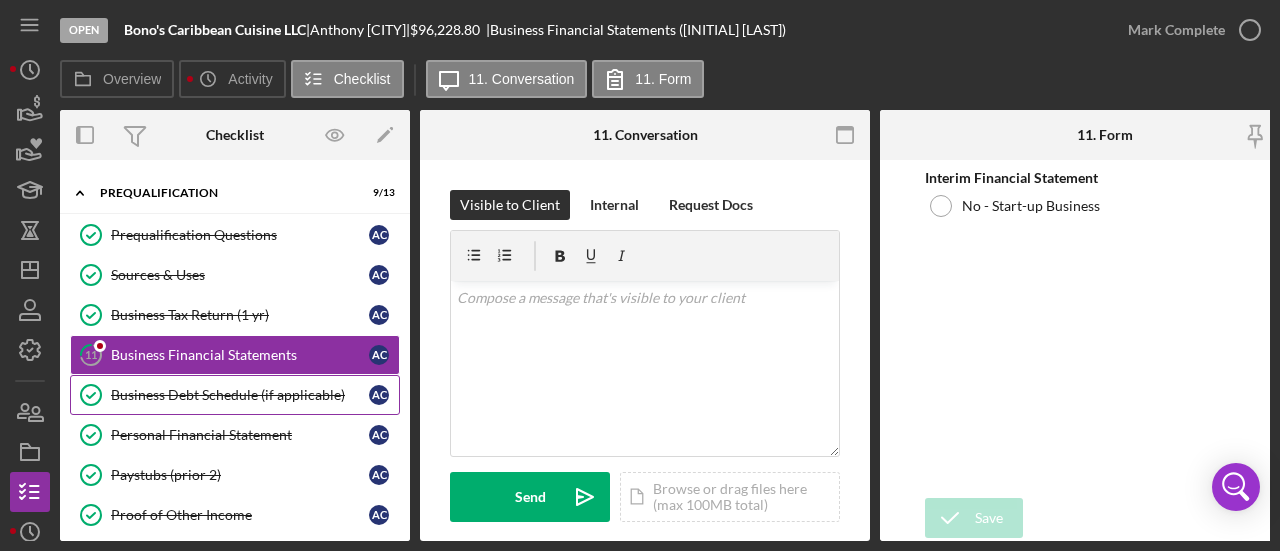 scroll, scrollTop: 90, scrollLeft: 0, axis: vertical 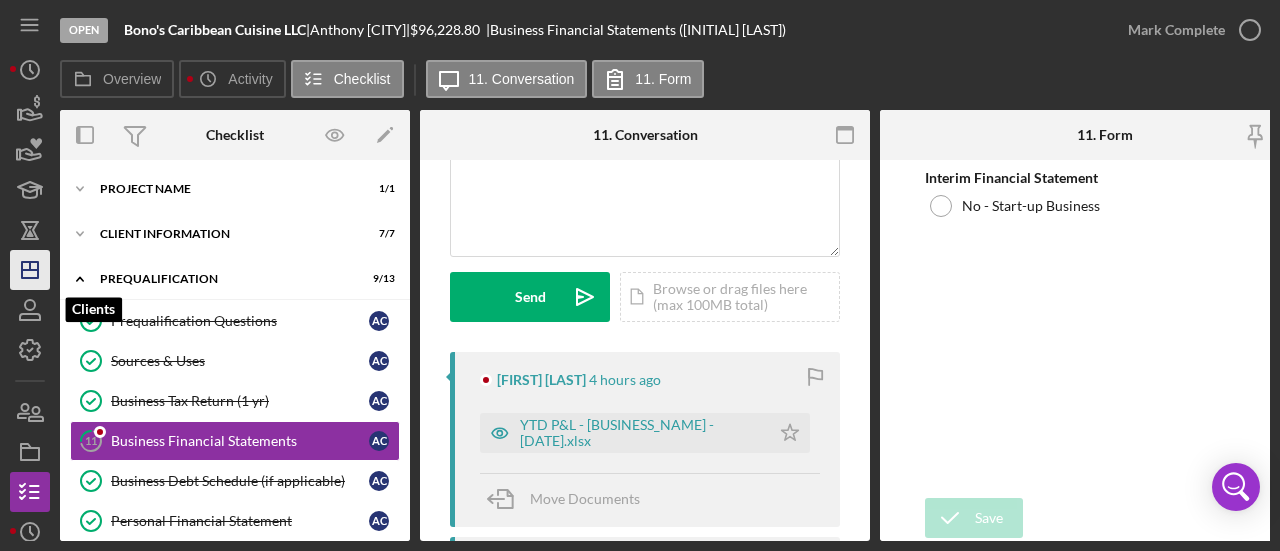 click on "Icon/Dashboard" 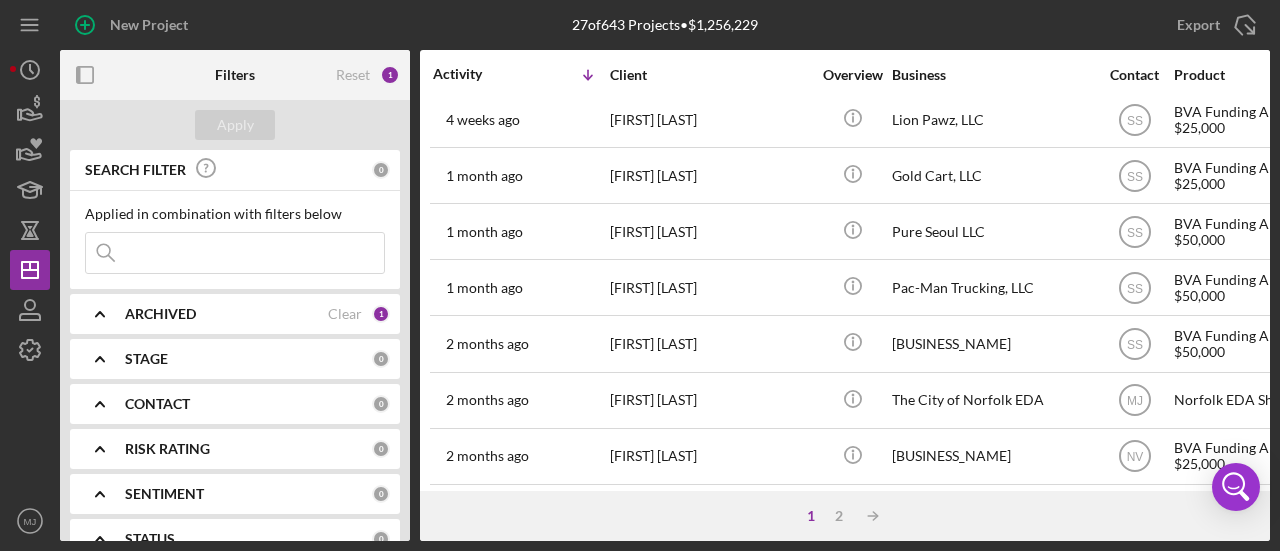 scroll, scrollTop: 1020, scrollLeft: 0, axis: vertical 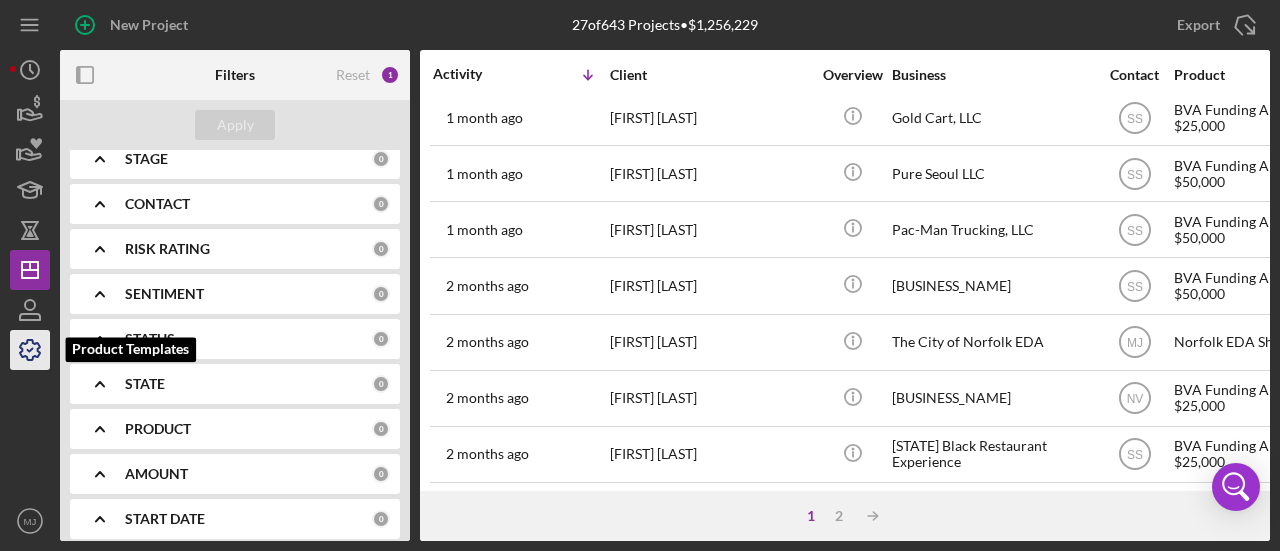 click 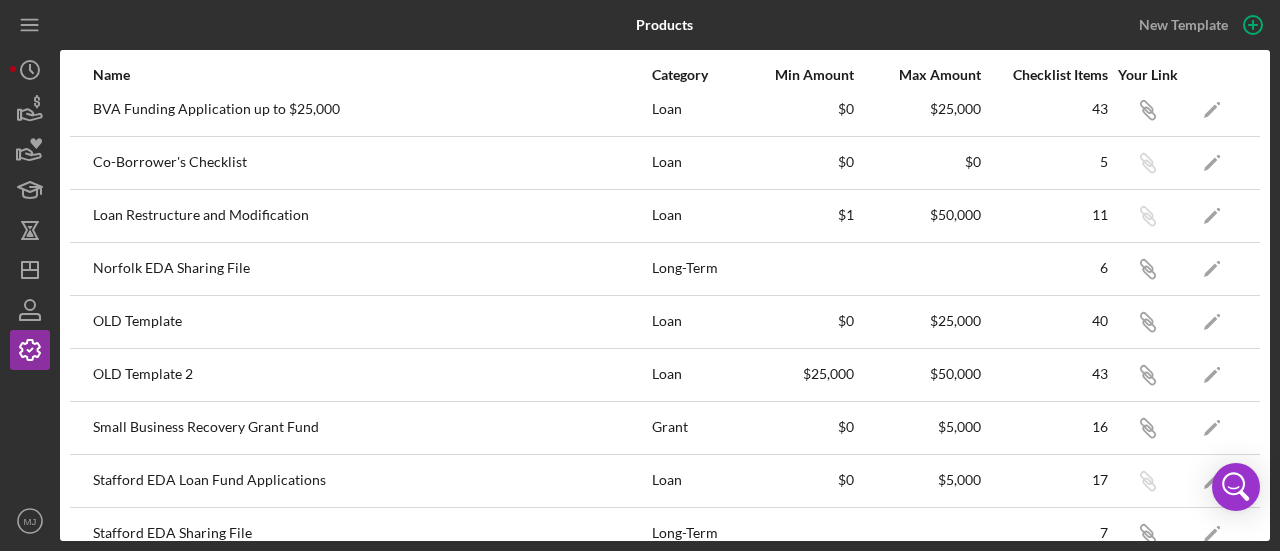 scroll, scrollTop: 412, scrollLeft: 0, axis: vertical 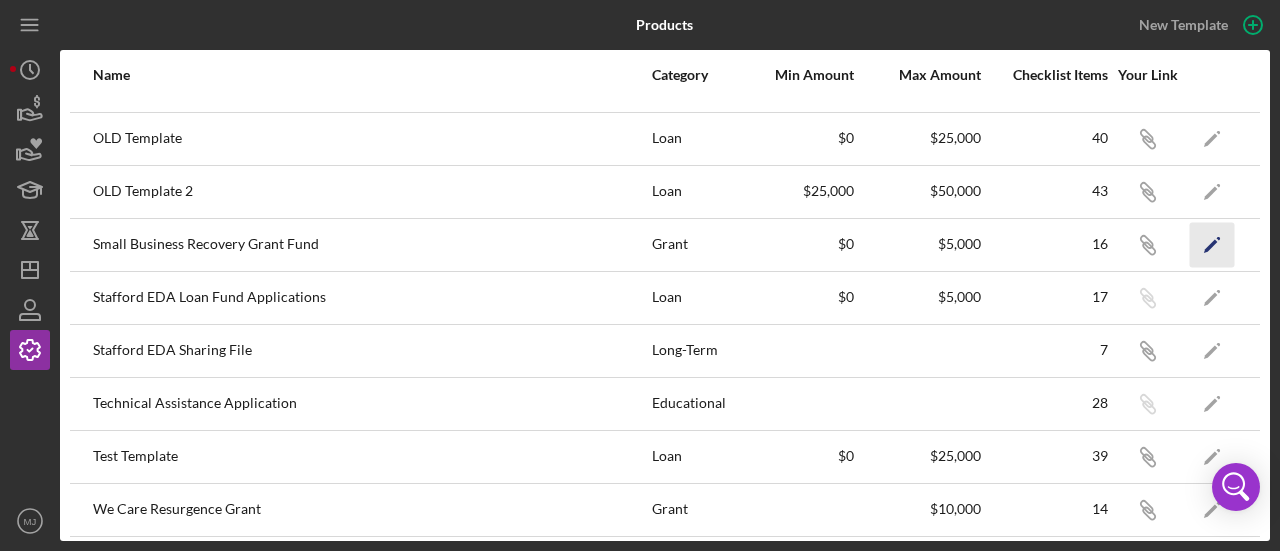 click on "Icon/Edit" 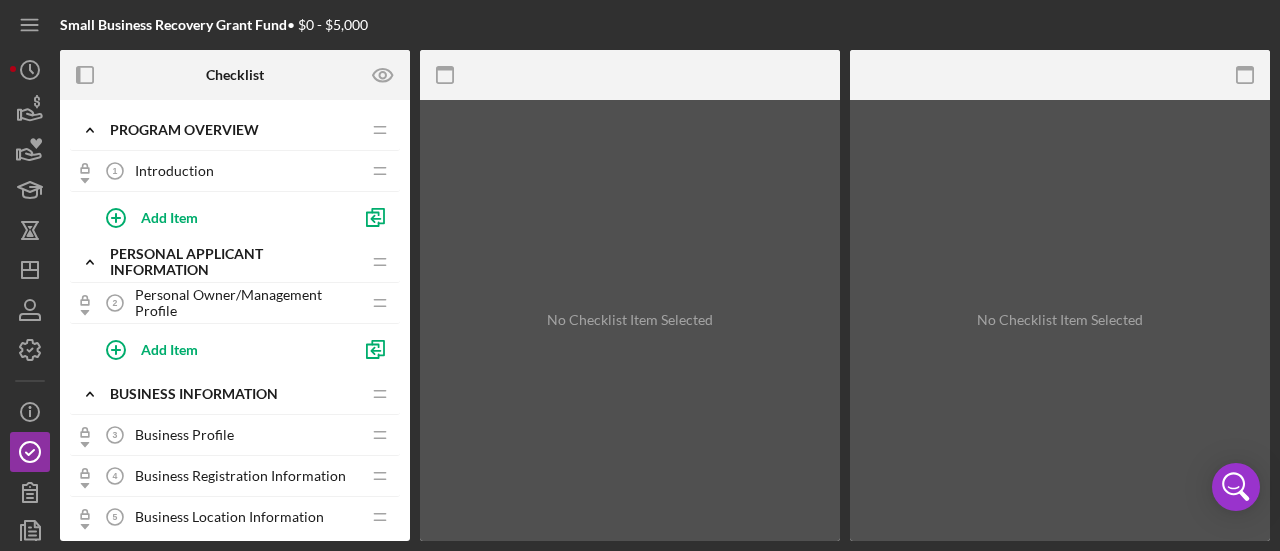 click on "Introduction" at bounding box center (174, 171) 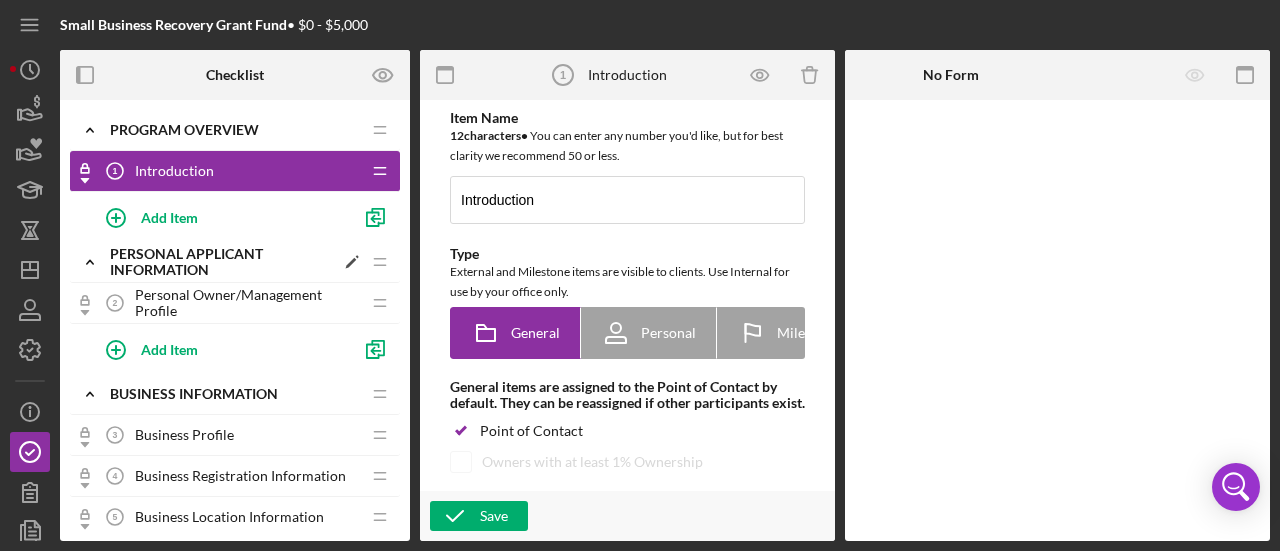 type on "<div>
<p>The&nbsp;<strong>Small Business Recovery Grant Fund</strong> application window closed as of March 29th, 2025 at 12:00 am.</p>
<div>&nbsp;</div>
</div>" 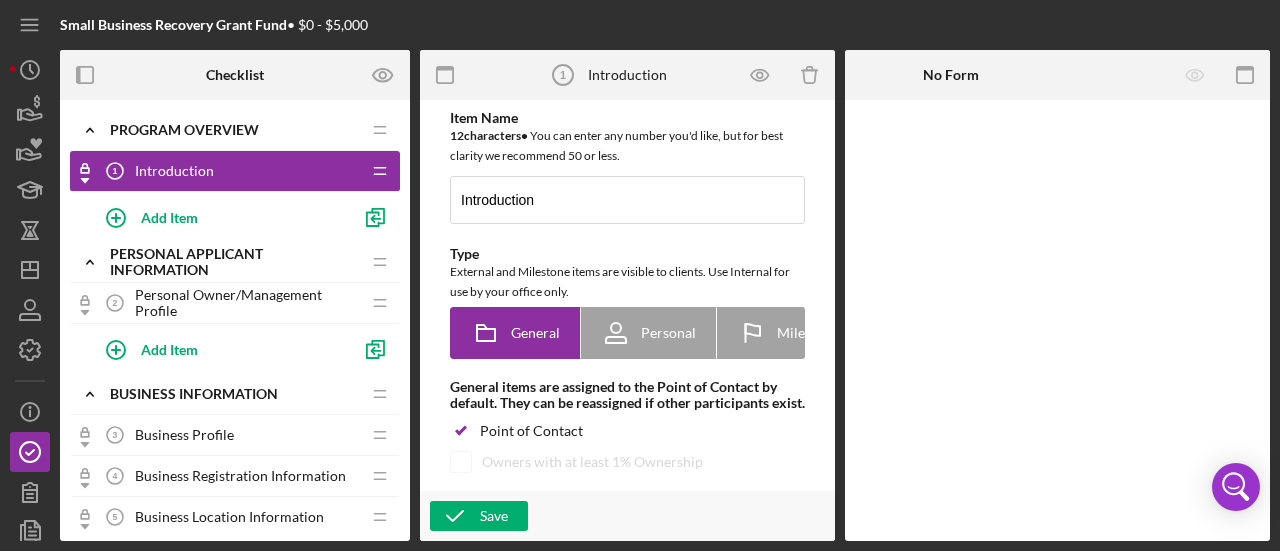 click on "Personal Owner/Management Profile" at bounding box center (247, 303) 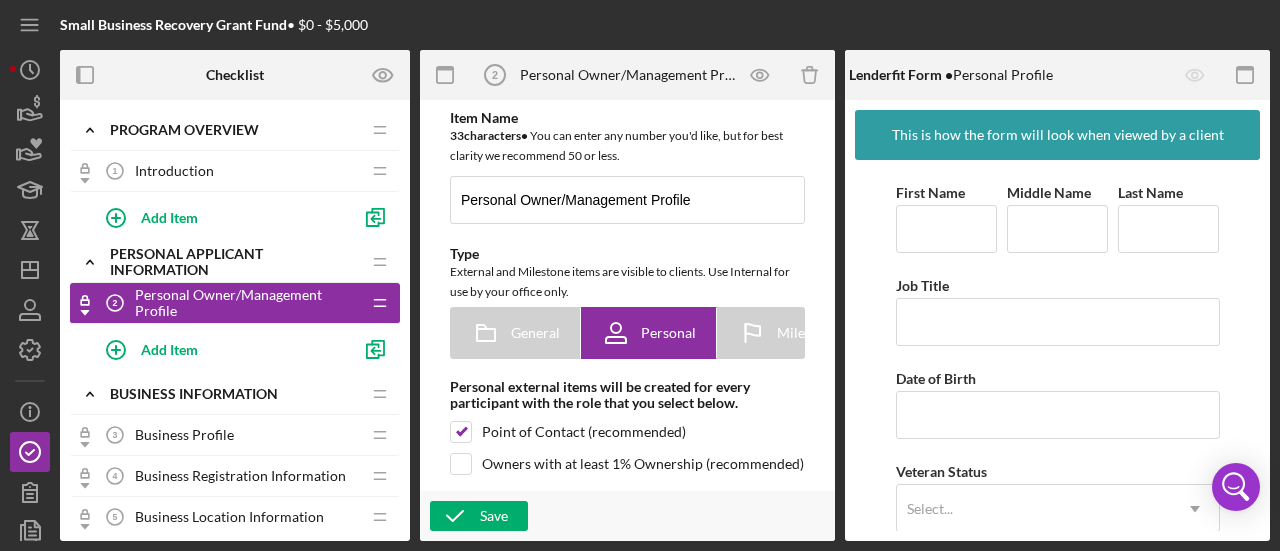 scroll, scrollTop: 0, scrollLeft: 0, axis: both 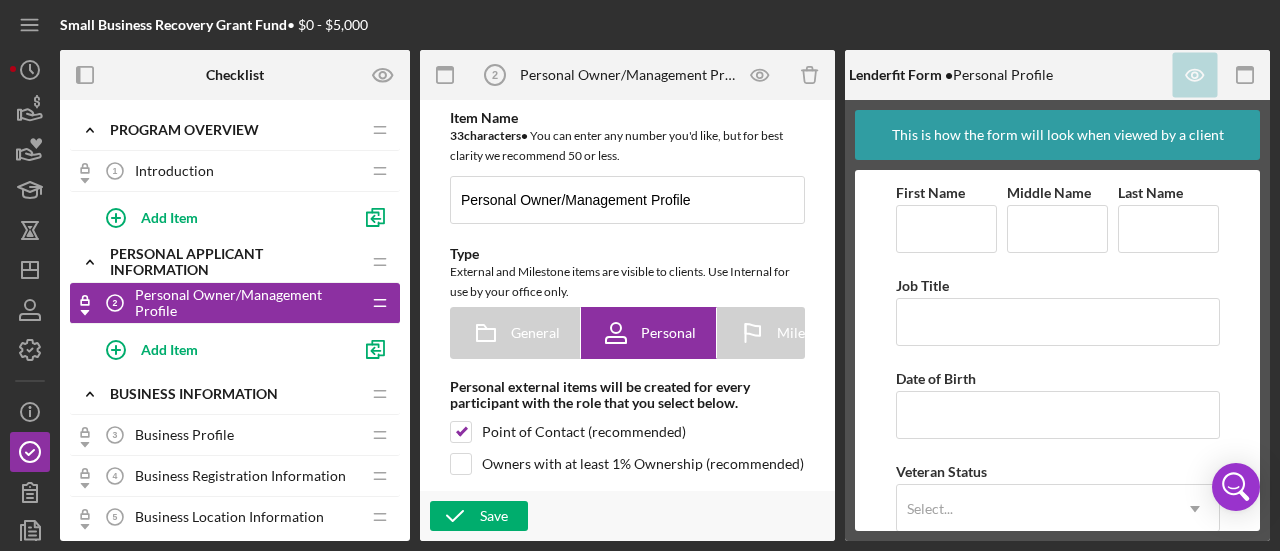 click on "Business Profile 3 Business Profile" at bounding box center (227, 435) 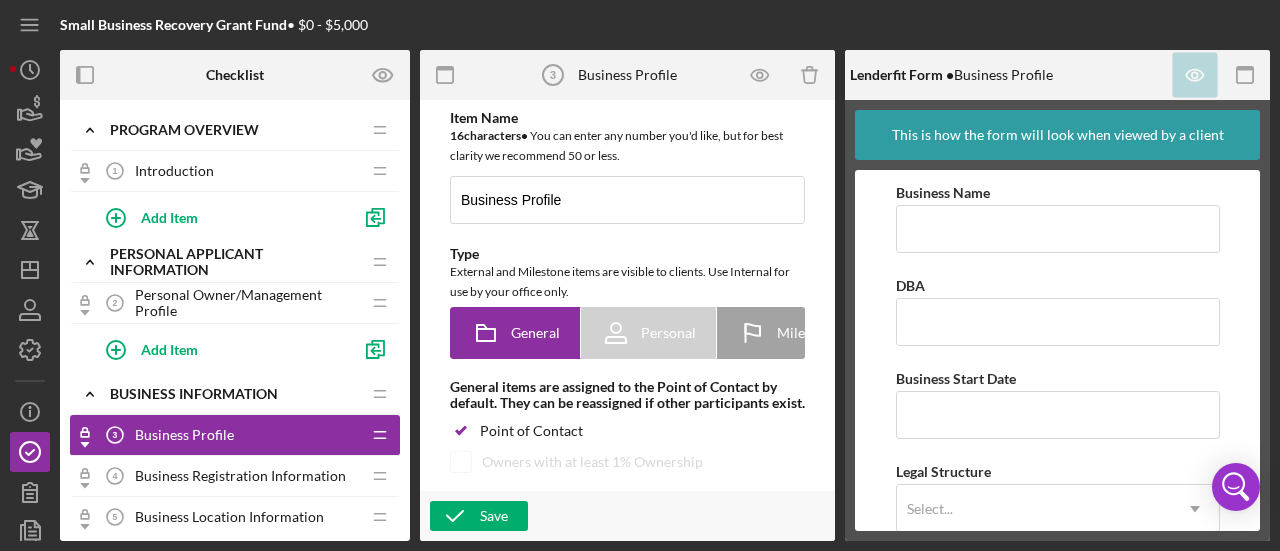 scroll, scrollTop: 0, scrollLeft: 0, axis: both 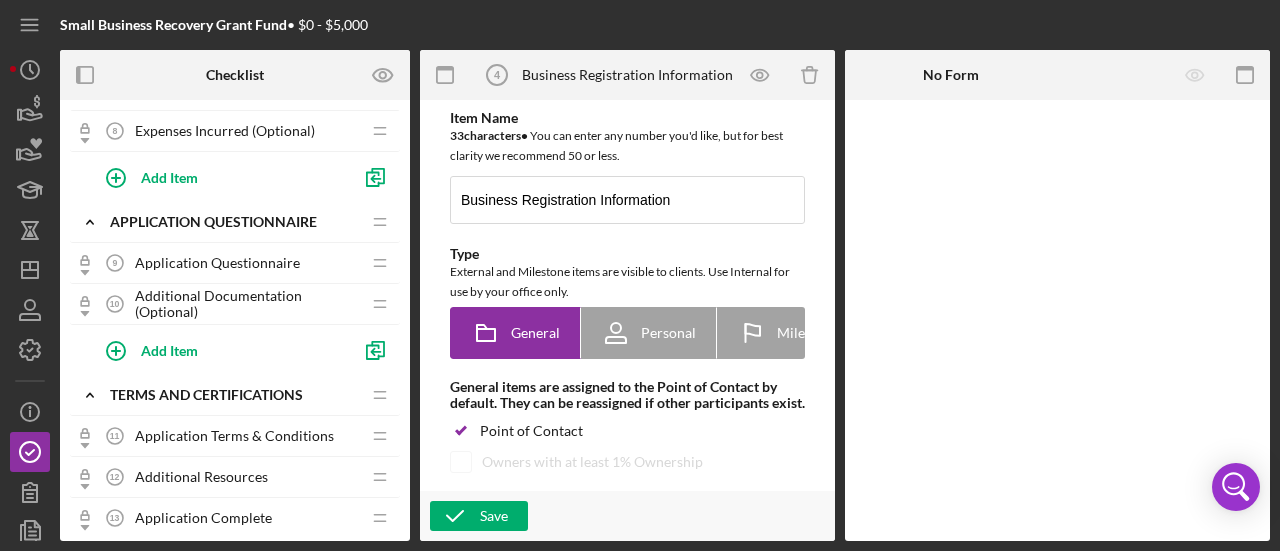 click on "Application Questionnaire 9 Application Questionnaire" at bounding box center (227, 263) 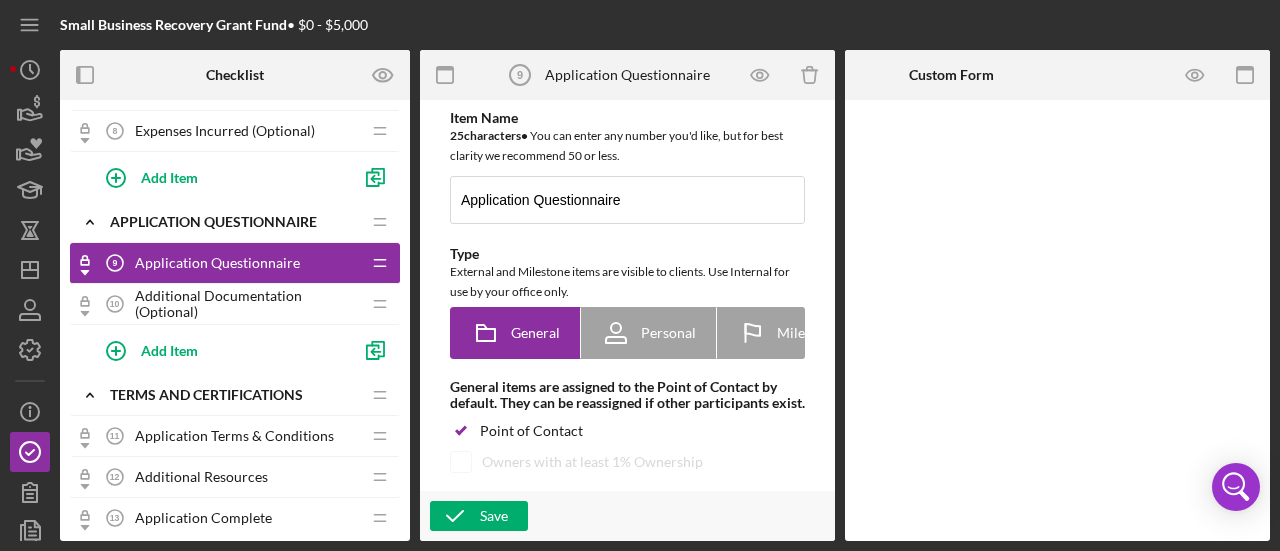 scroll, scrollTop: 0, scrollLeft: 0, axis: both 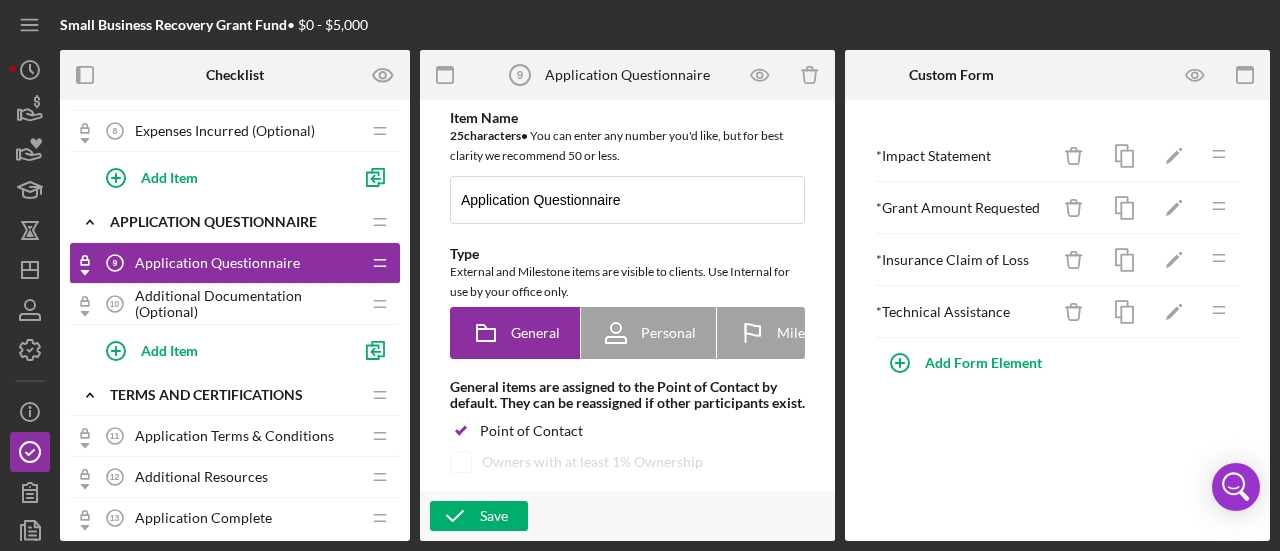 click on "Additional Documentation (Optional)" at bounding box center (247, 304) 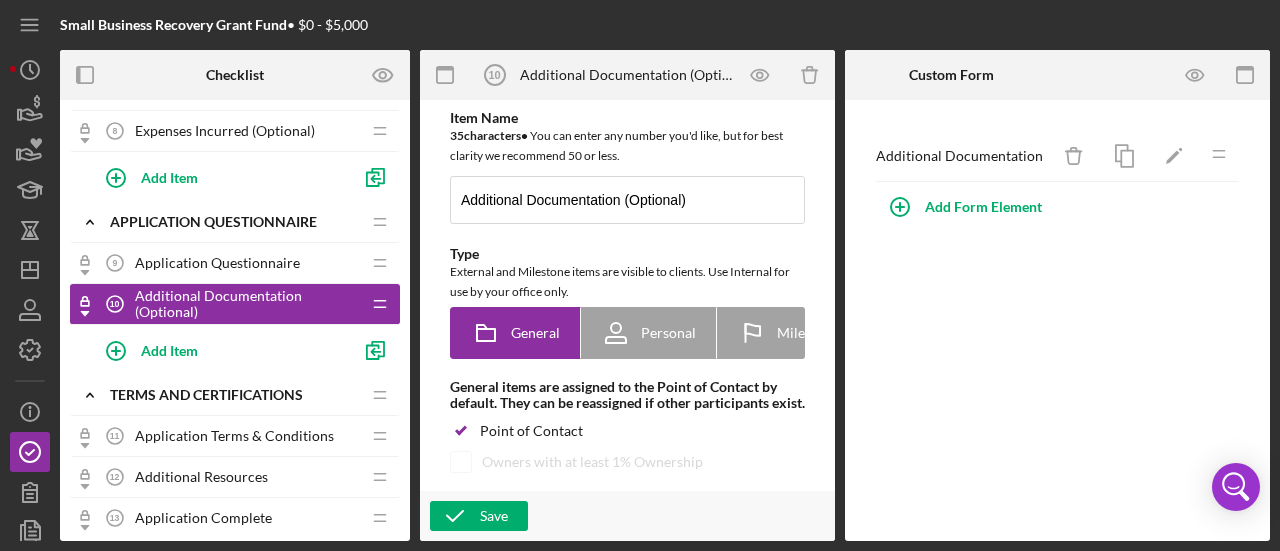 scroll, scrollTop: 0, scrollLeft: 0, axis: both 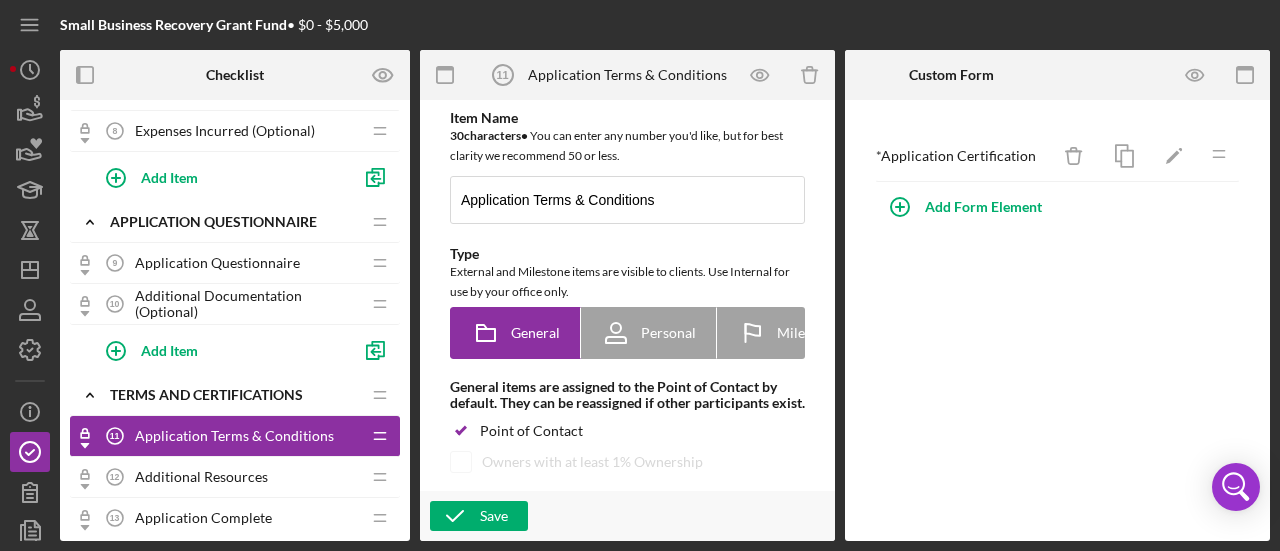click on "Additional Resources" at bounding box center (201, 477) 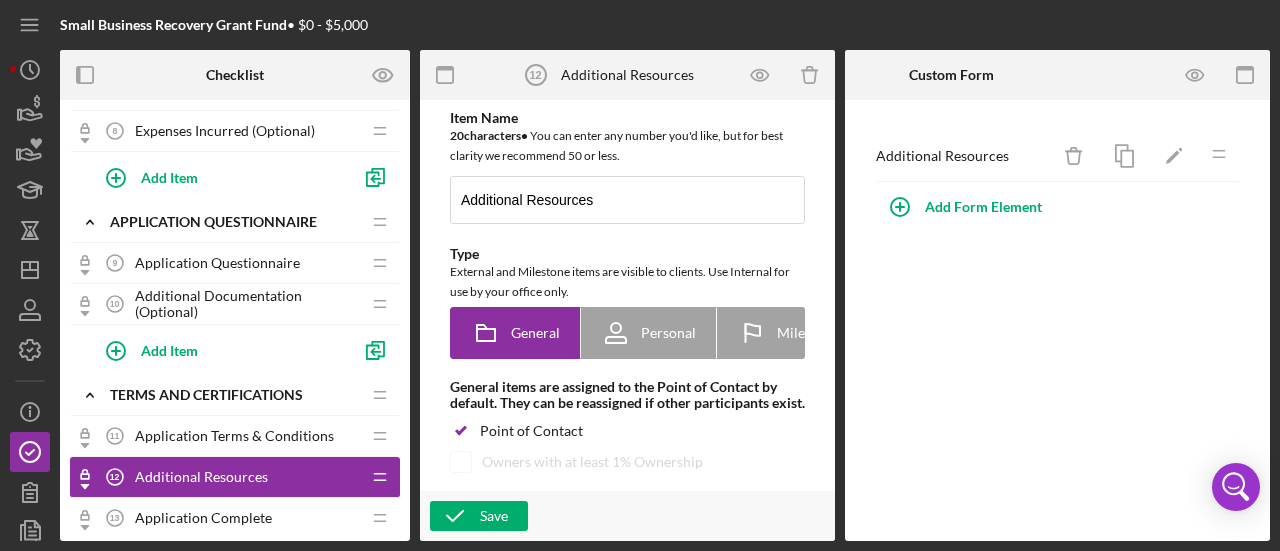 scroll, scrollTop: 0, scrollLeft: 0, axis: both 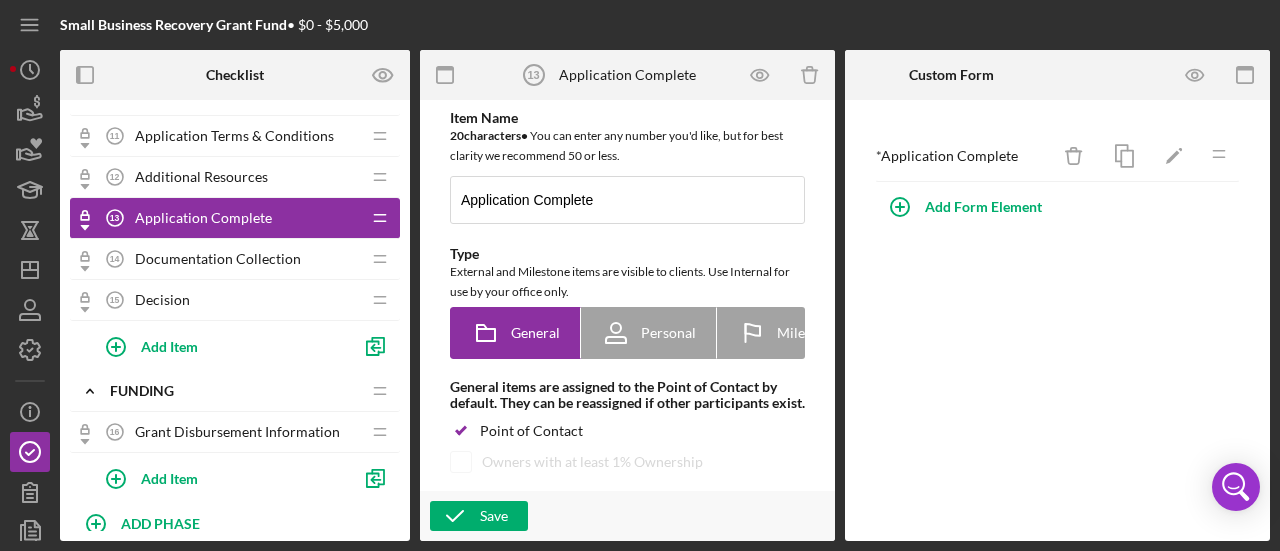 click on "Documentation Collection 14 Documentation Collection" at bounding box center [227, 259] 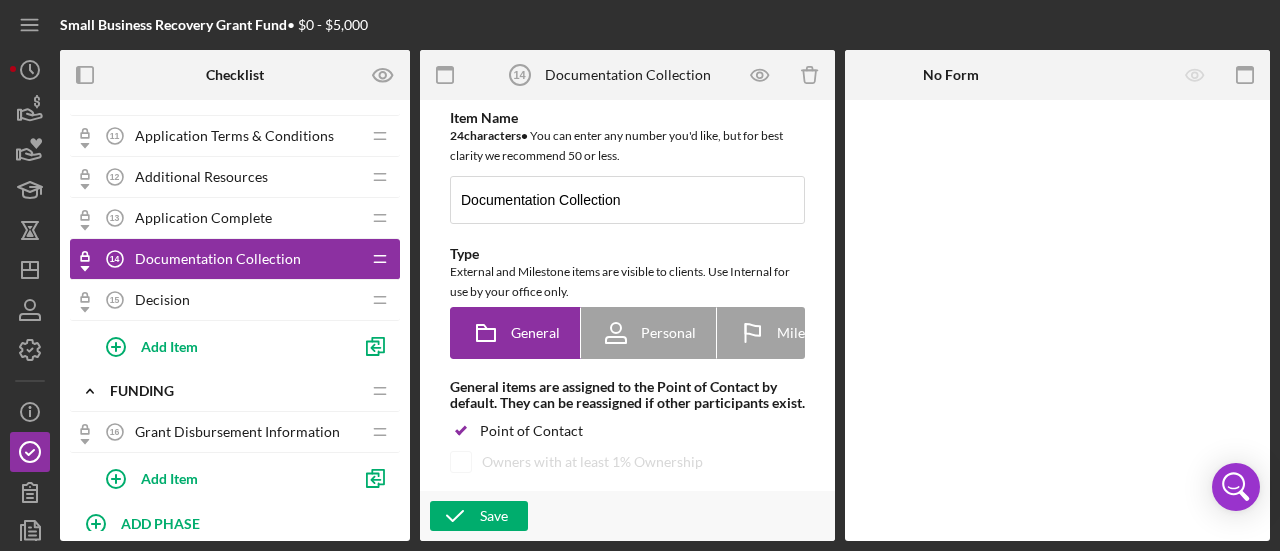 scroll, scrollTop: 0, scrollLeft: 0, axis: both 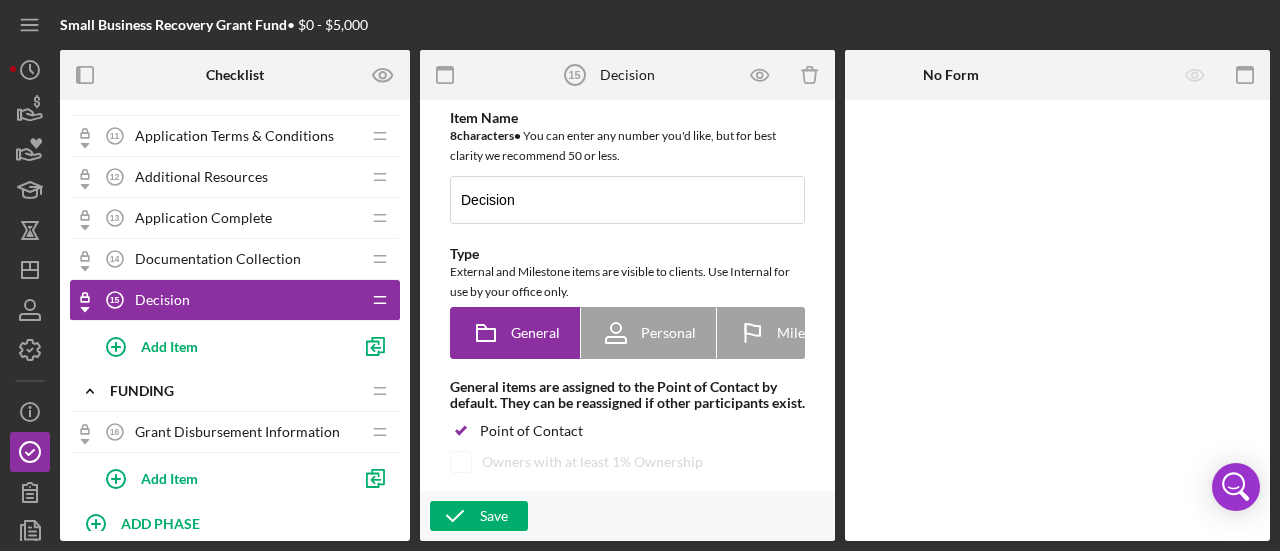 click on "Grant Disbursement Information 16 Grant Disbursement Information" at bounding box center [227, 432] 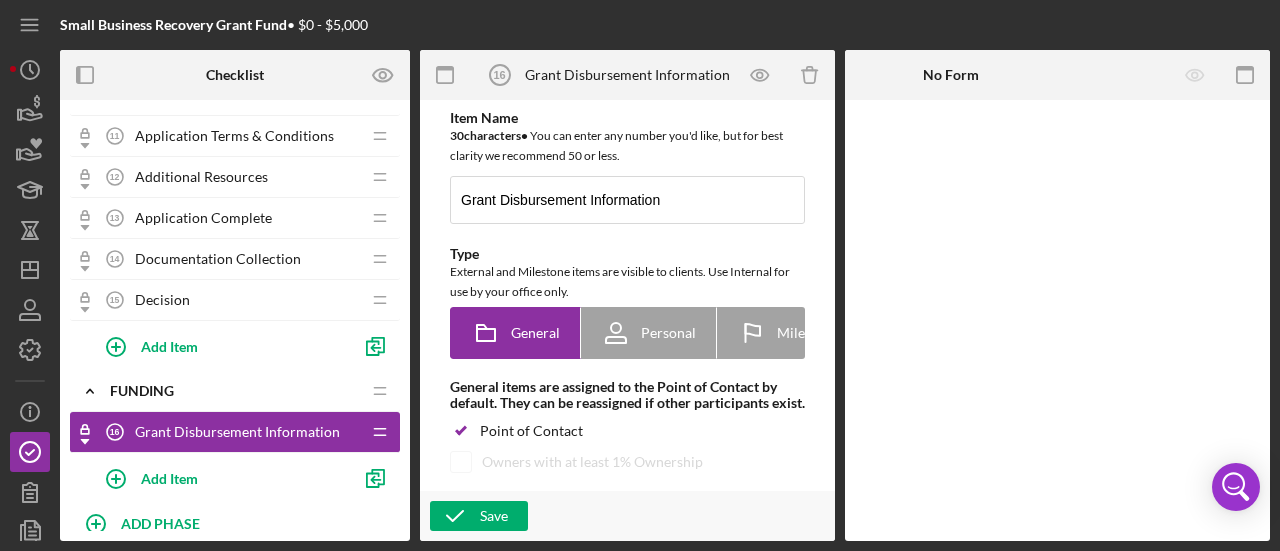 scroll, scrollTop: 0, scrollLeft: 0, axis: both 